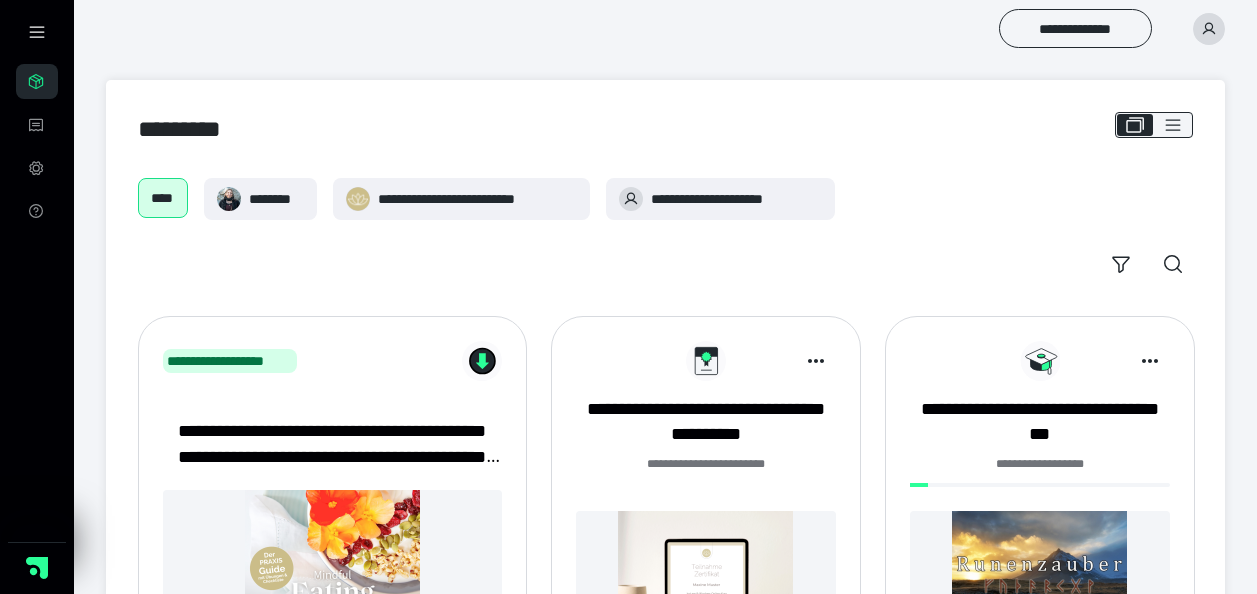 scroll, scrollTop: 200, scrollLeft: 0, axis: vertical 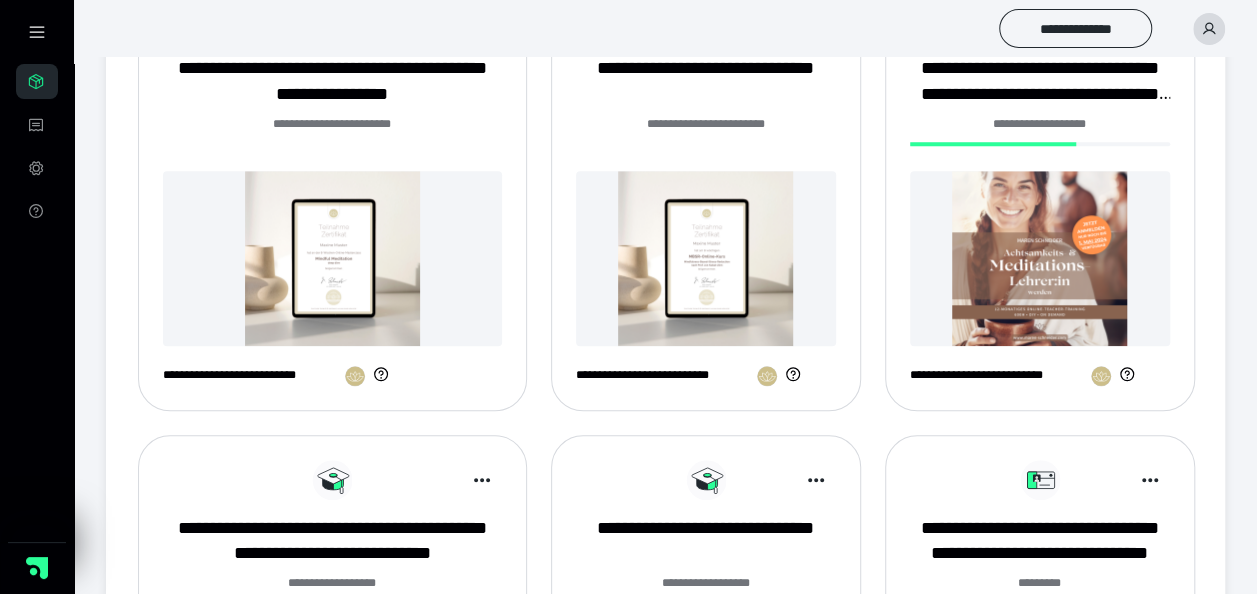 click at bounding box center [1040, 258] 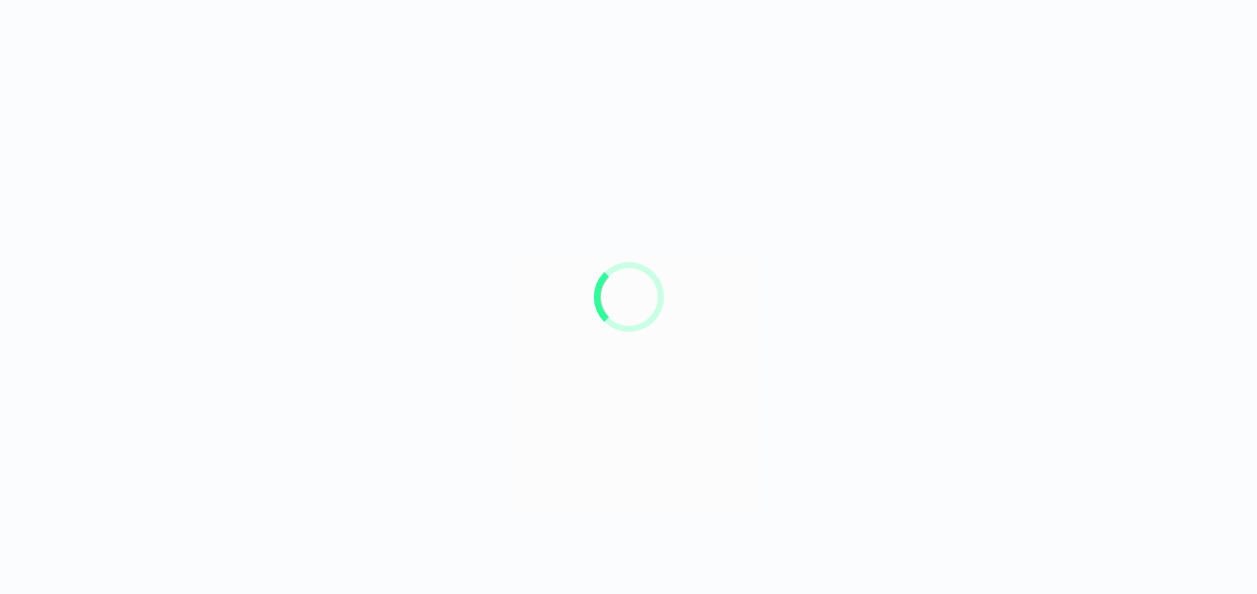scroll, scrollTop: 0, scrollLeft: 0, axis: both 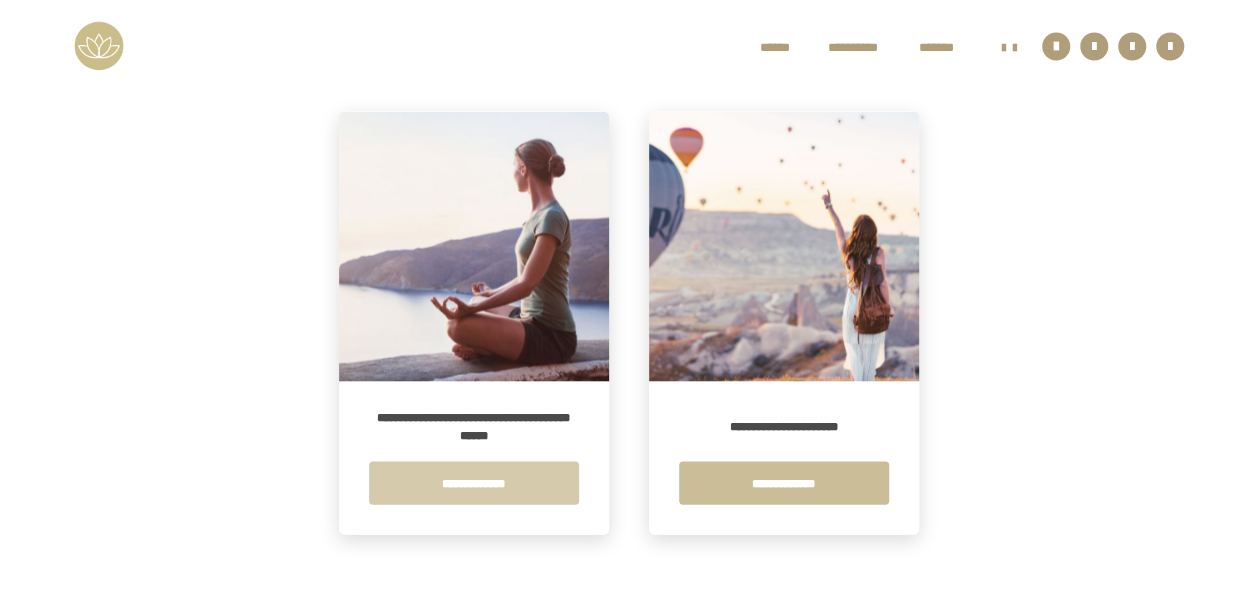 click on "**********" at bounding box center [474, 482] 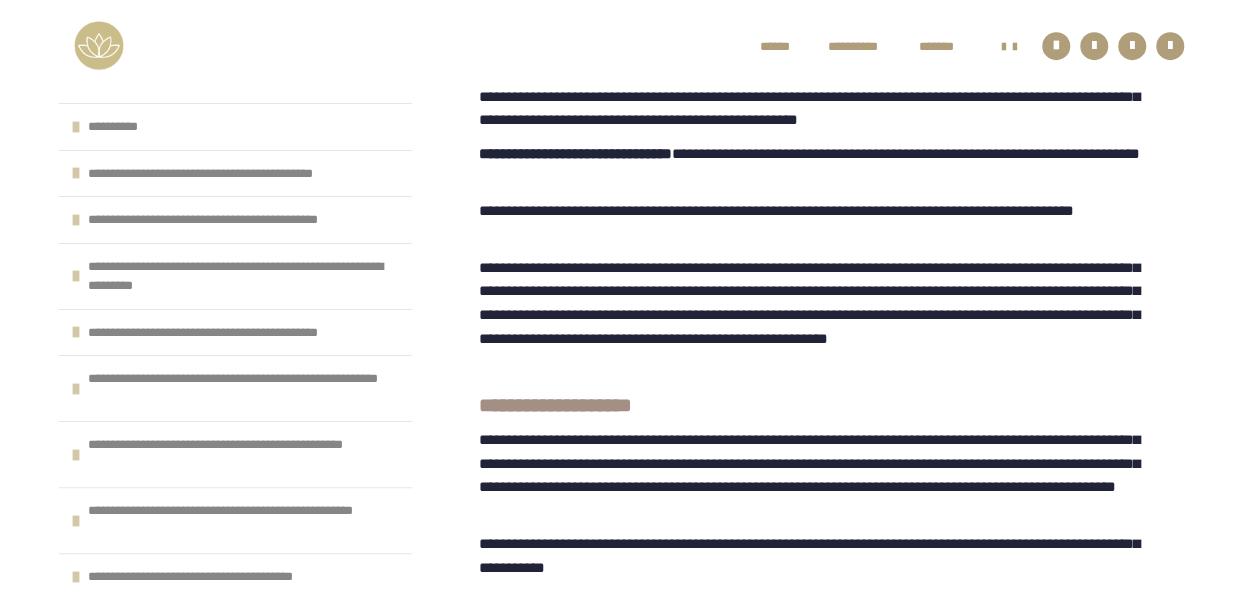 scroll, scrollTop: 900, scrollLeft: 0, axis: vertical 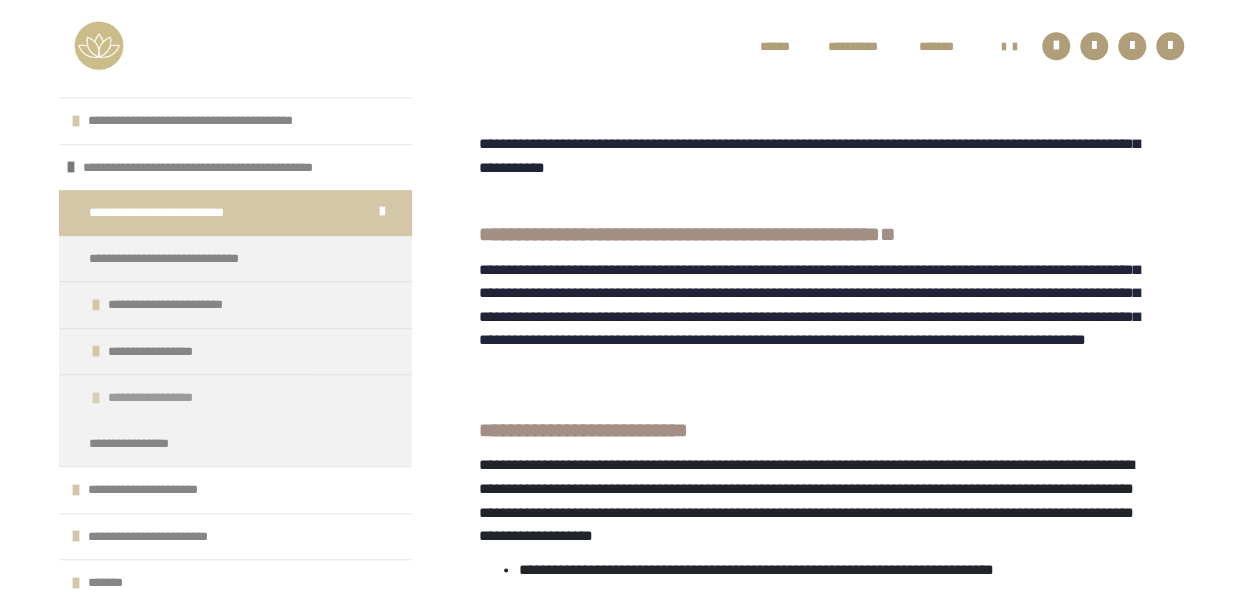 click at bounding box center [96, 398] 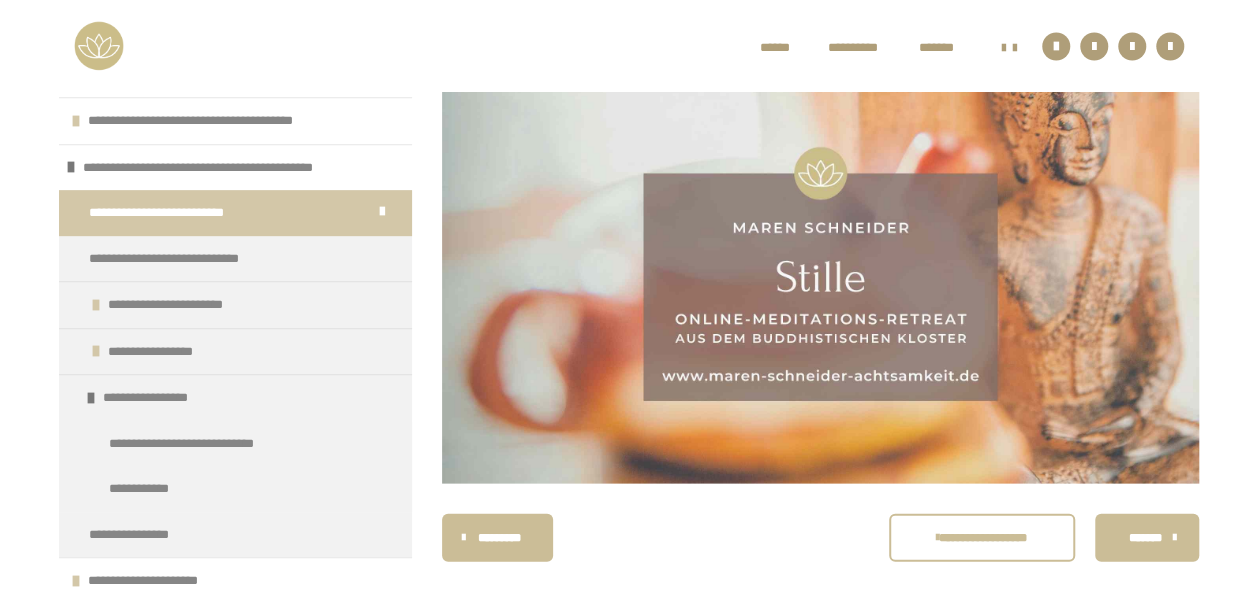 scroll, scrollTop: 1880, scrollLeft: 0, axis: vertical 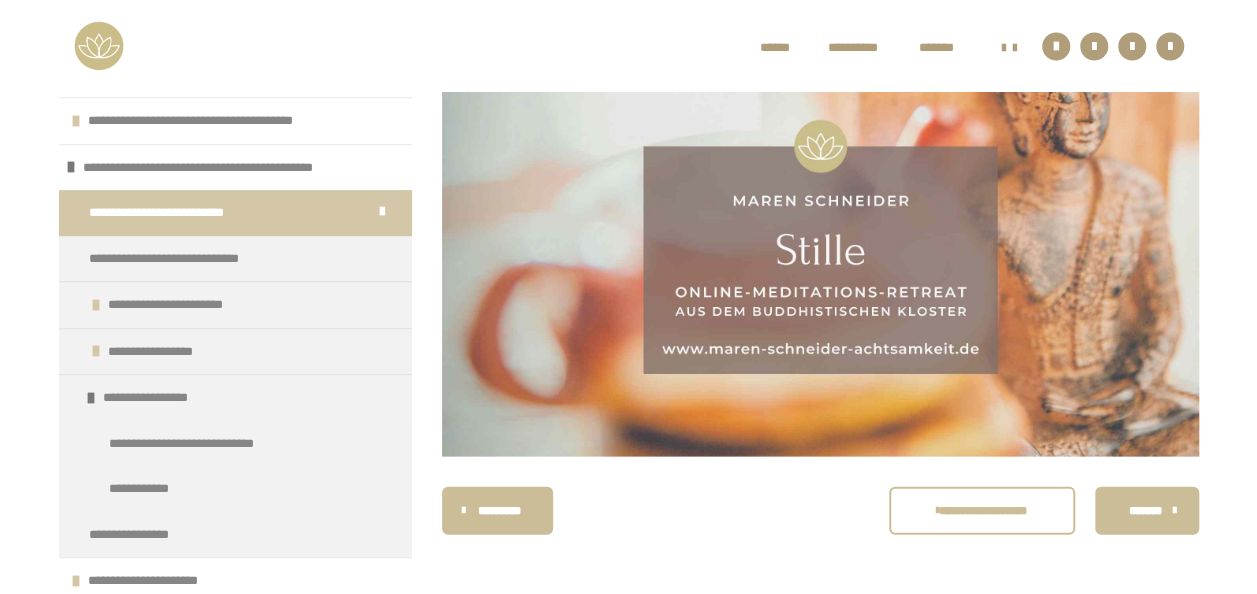 click on "*******" at bounding box center (1145, 510) 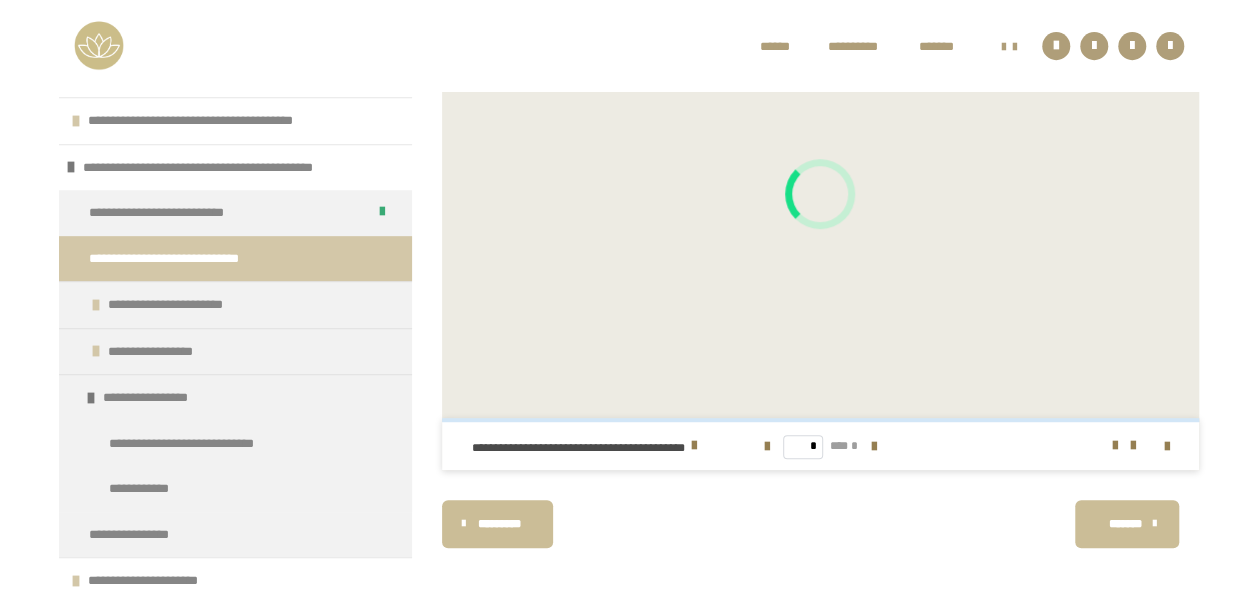 scroll, scrollTop: 445, scrollLeft: 0, axis: vertical 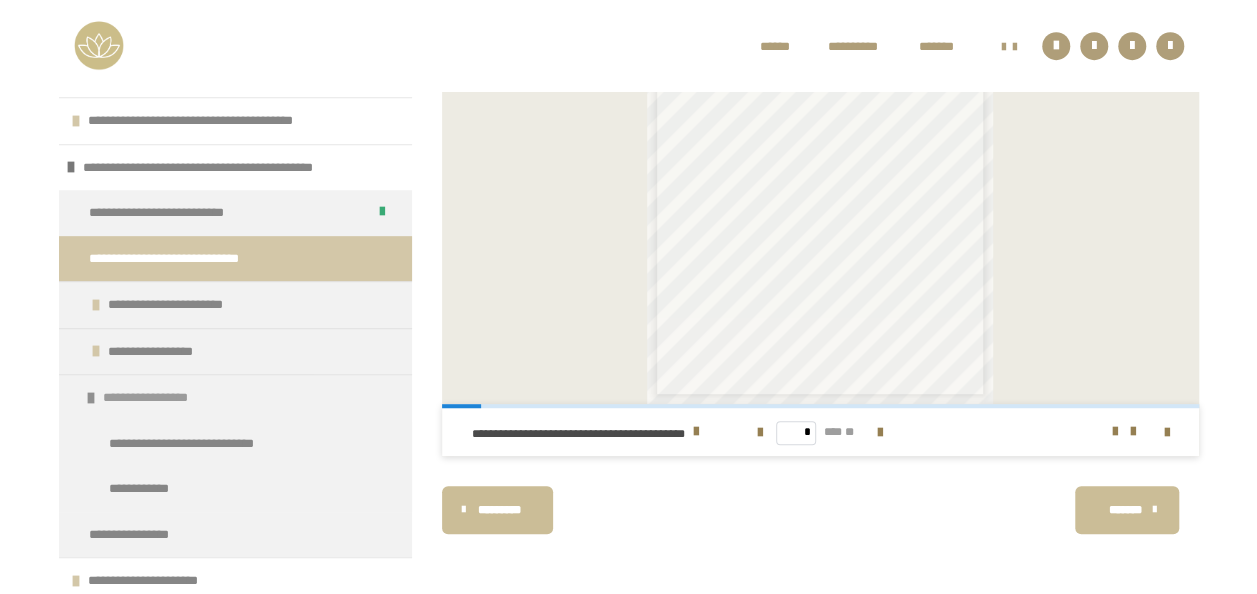 click on "**********" at bounding box center (153, 398) 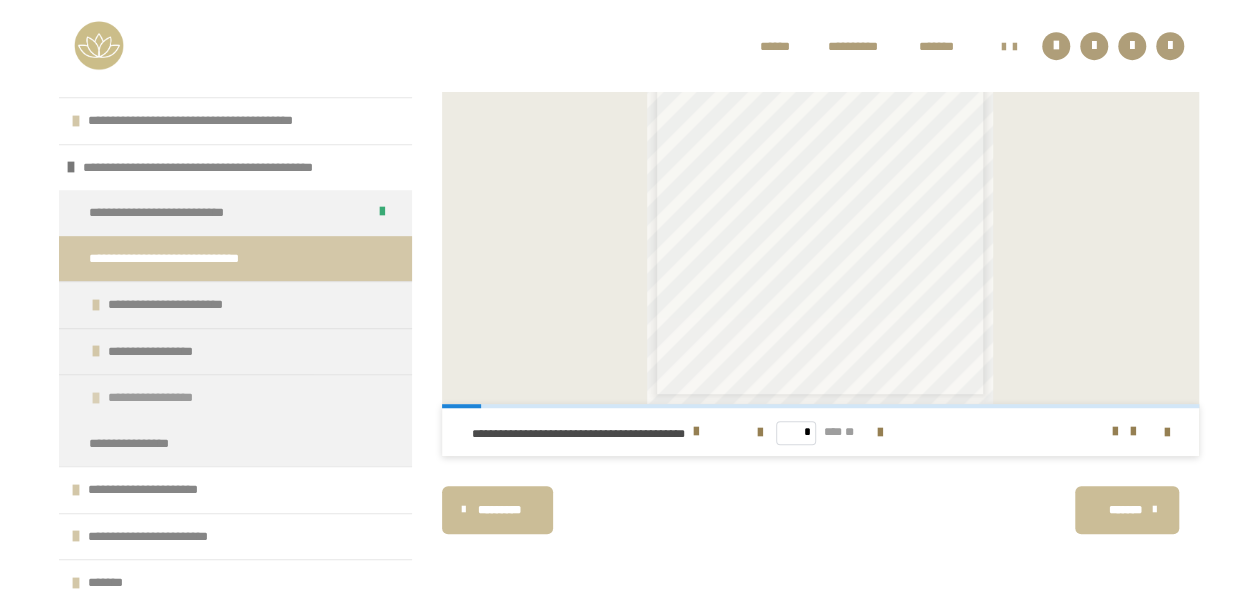 click at bounding box center (96, 398) 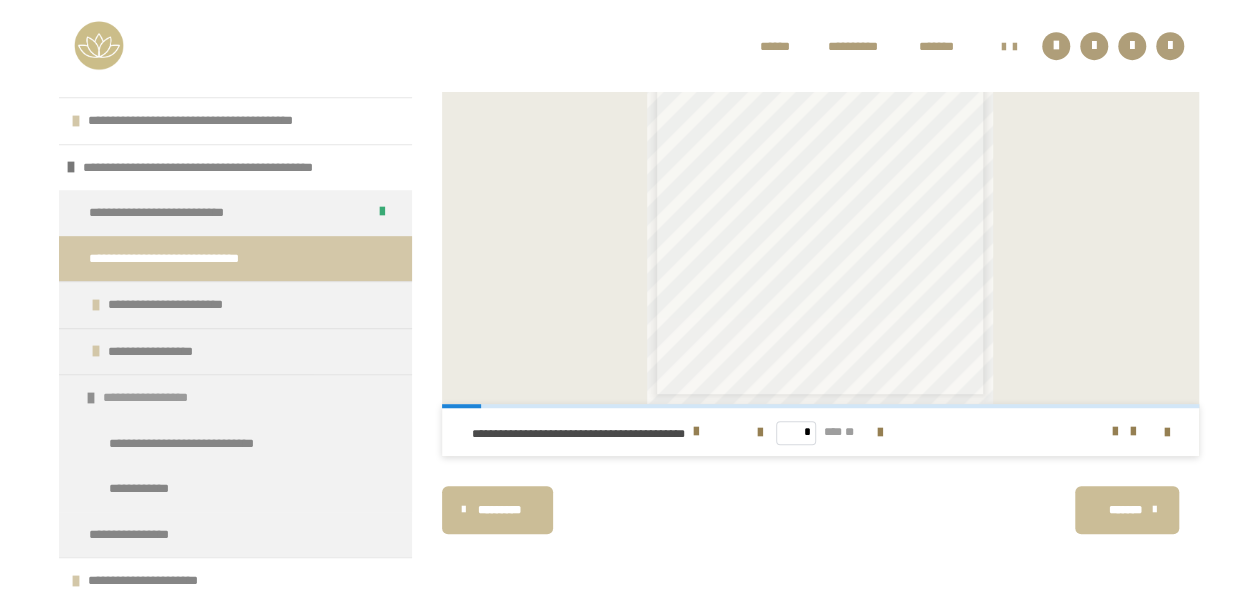 click on "**********" at bounding box center (153, 398) 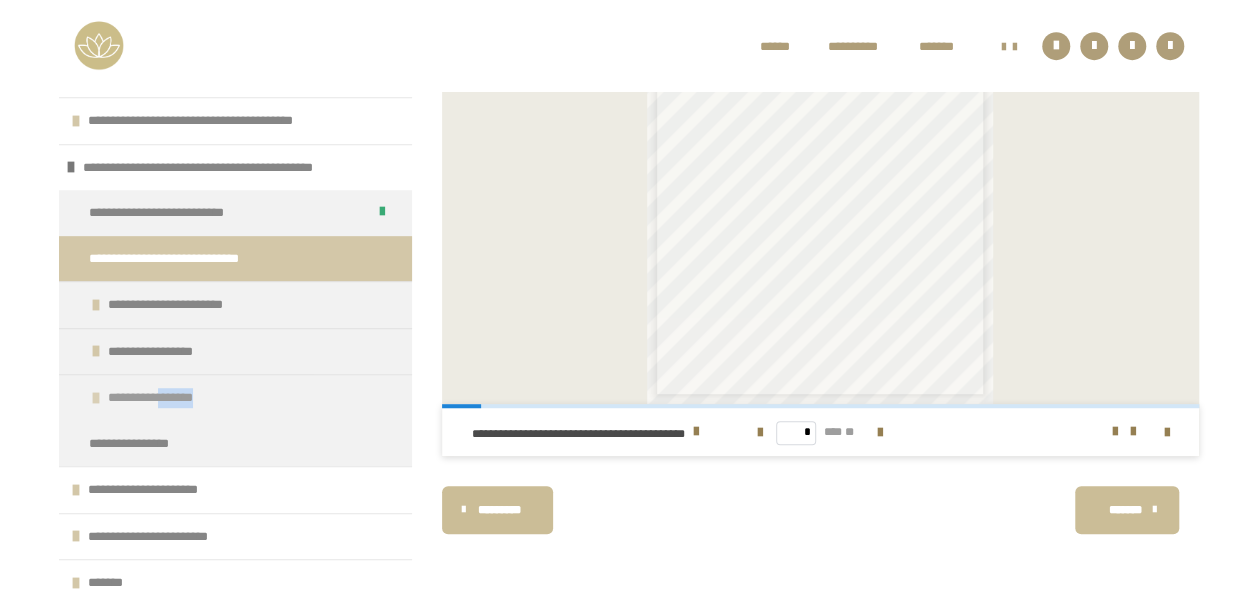 click on "**********" at bounding box center [158, 398] 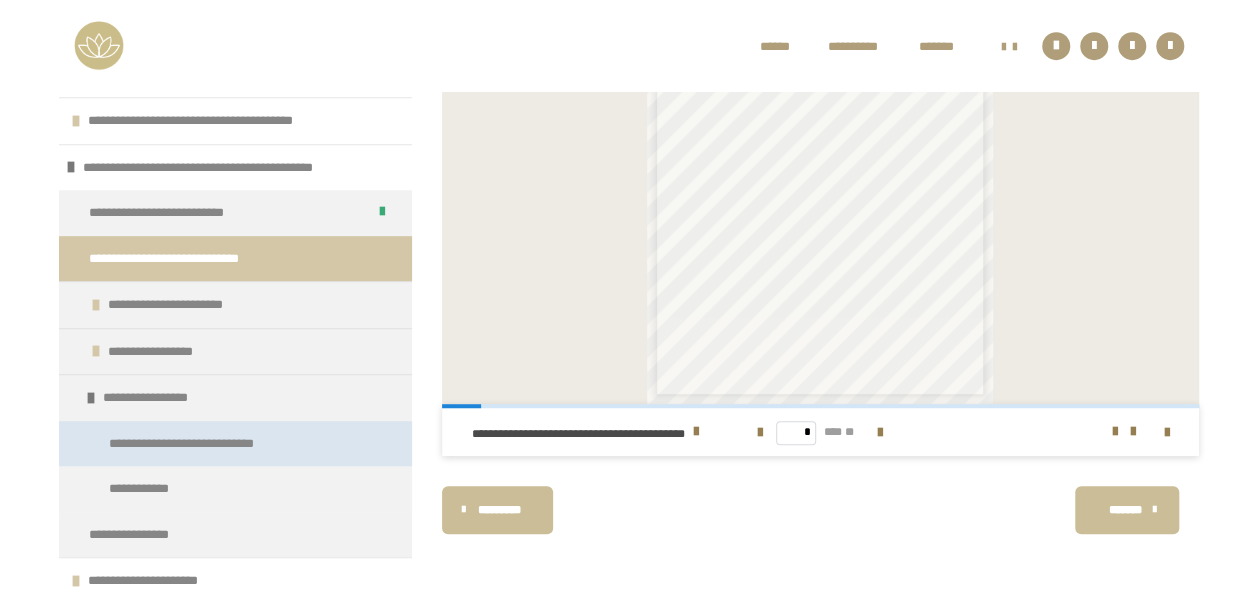 drag, startPoint x: 178, startPoint y: 398, endPoint x: 225, endPoint y: 440, distance: 63.03174 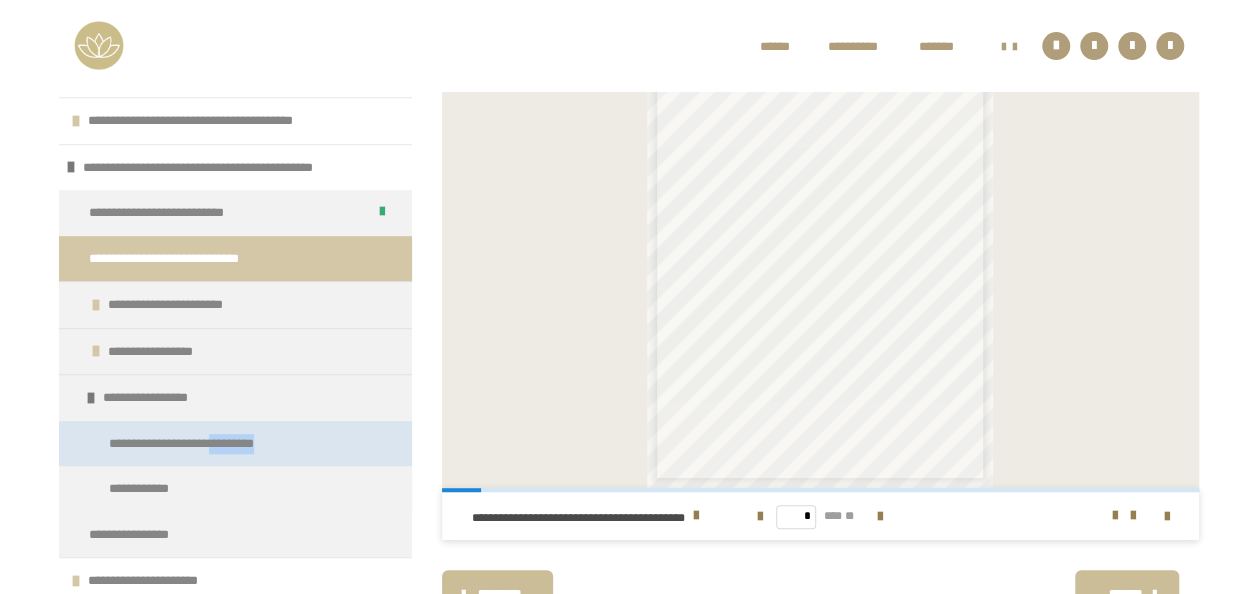click on "**********" at bounding box center (196, 444) 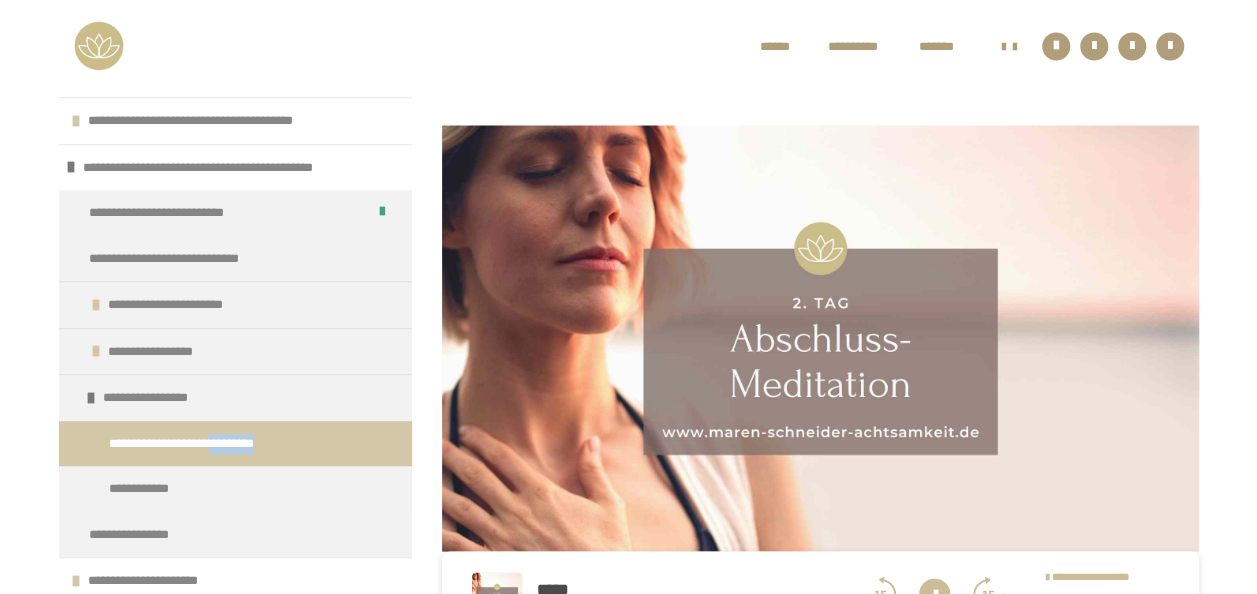 scroll, scrollTop: 1961, scrollLeft: 0, axis: vertical 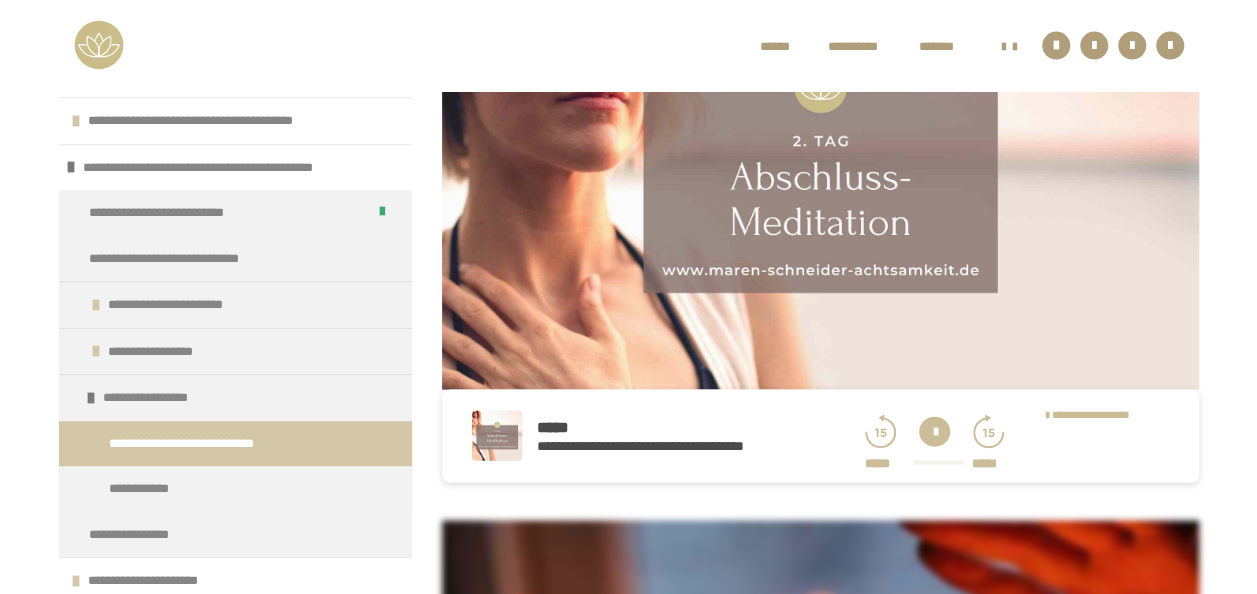 click at bounding box center (934, 432) 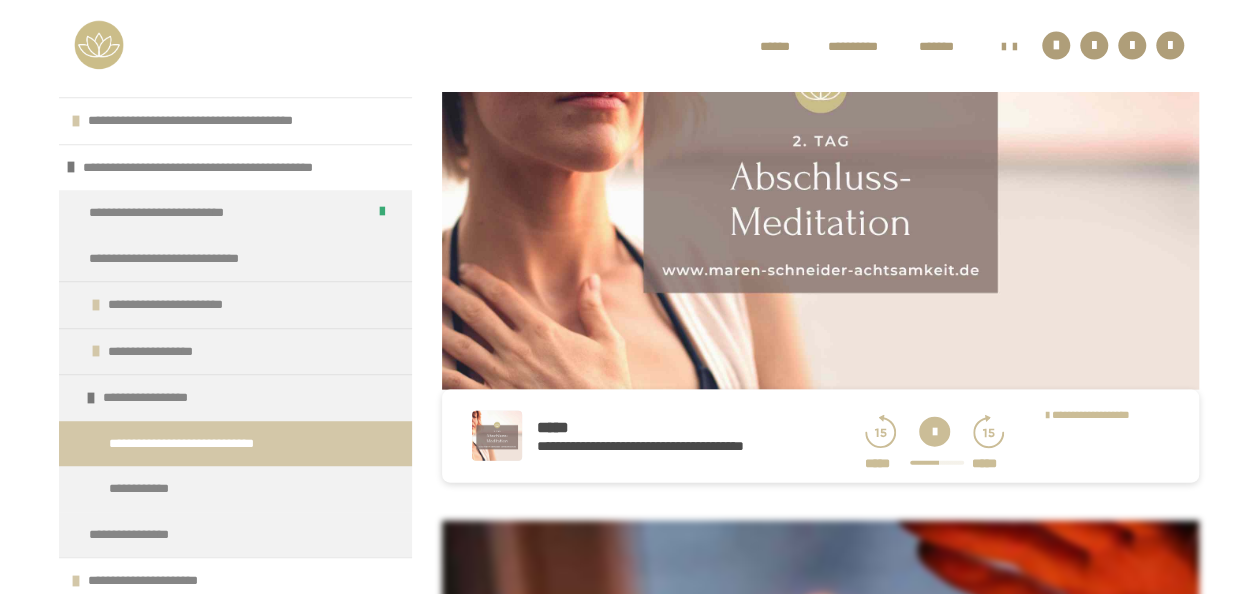 click at bounding box center [934, 432] 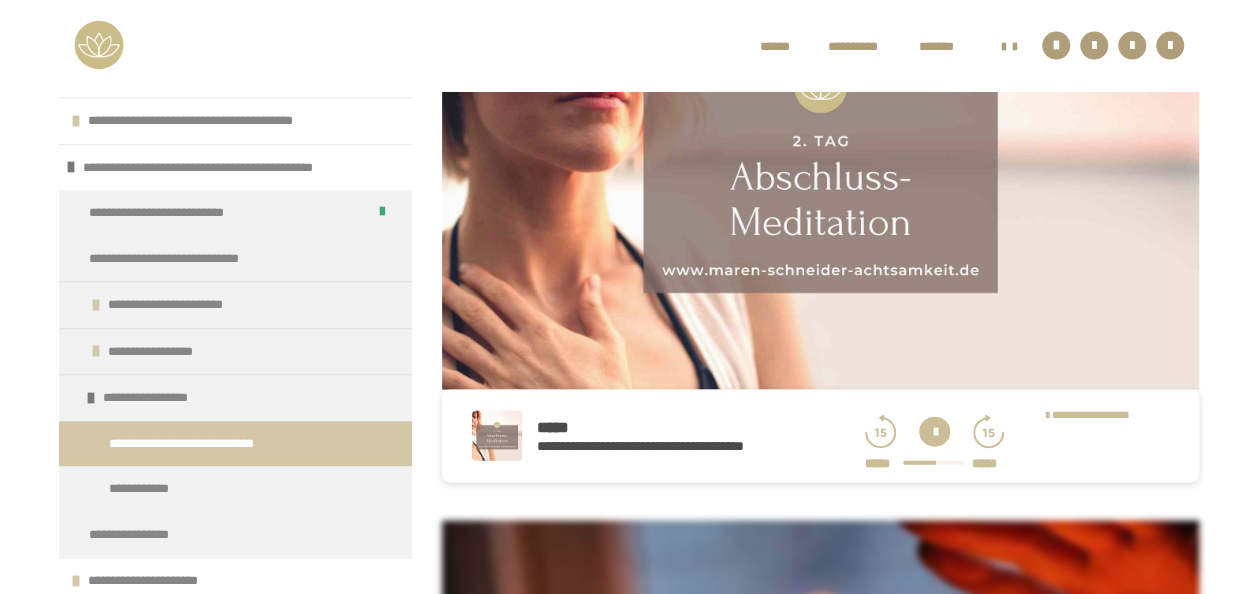 click at bounding box center [934, 432] 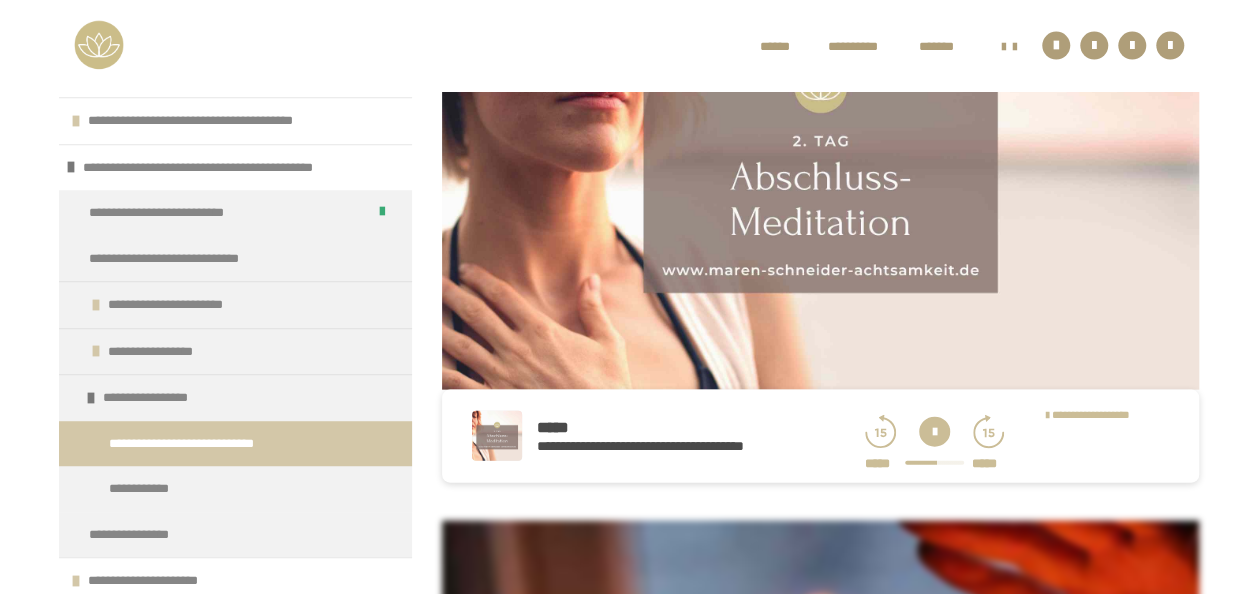 drag, startPoint x: 928, startPoint y: 490, endPoint x: 952, endPoint y: 489, distance: 24.020824 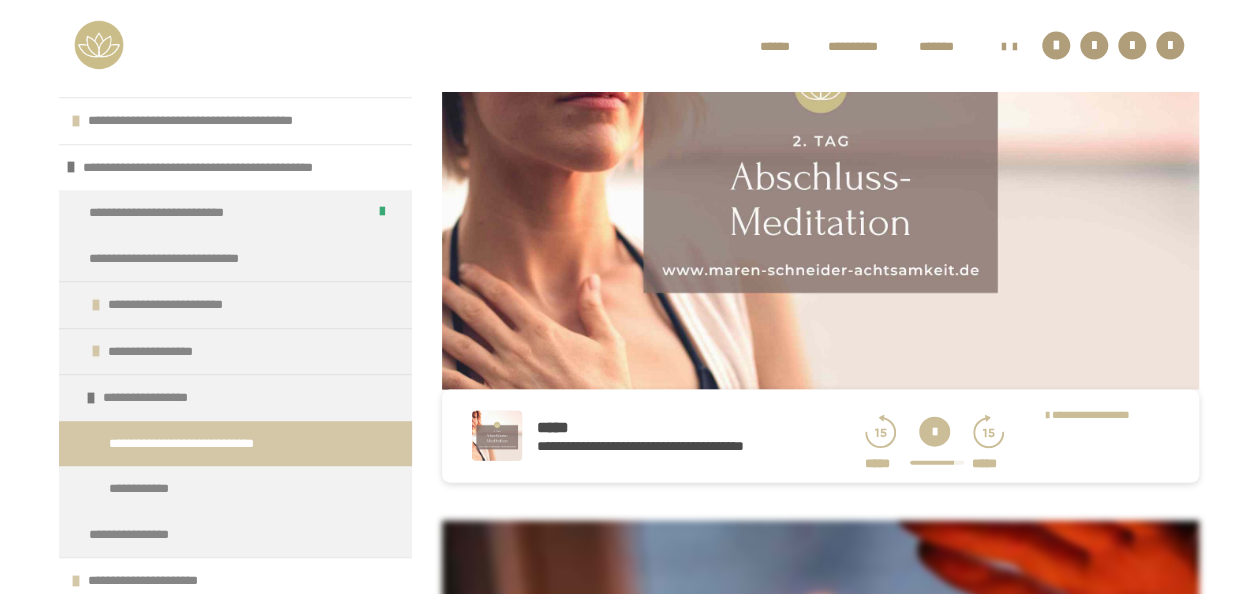 drag, startPoint x: 952, startPoint y: 489, endPoint x: 965, endPoint y: 489, distance: 13 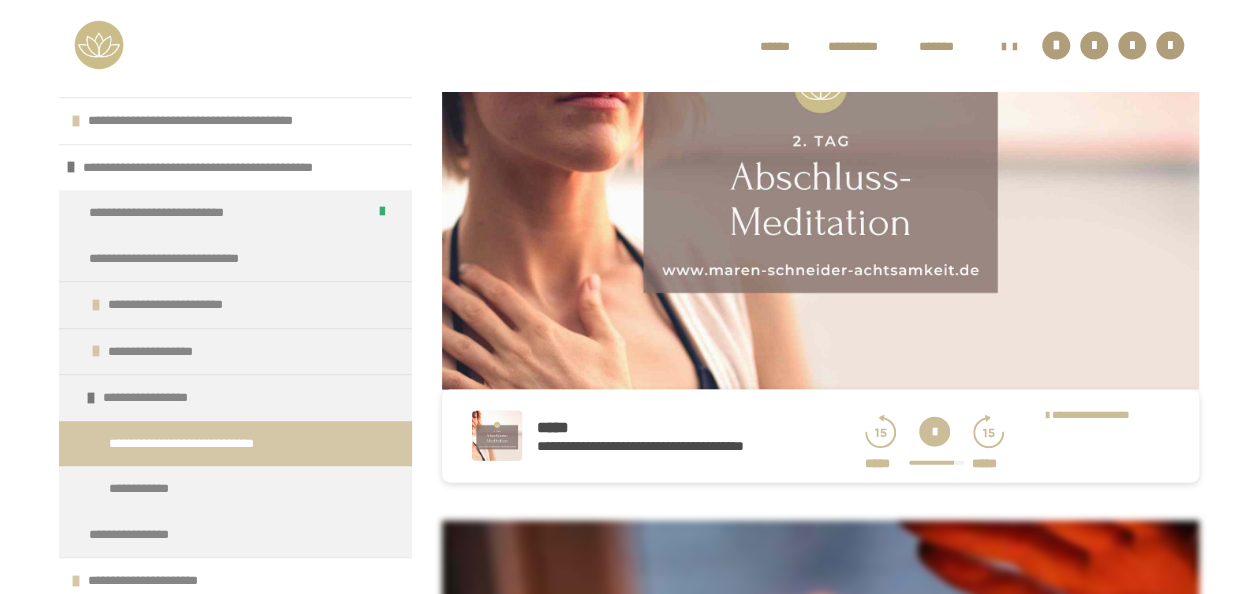 click on "***** *****" at bounding box center (934, 464) 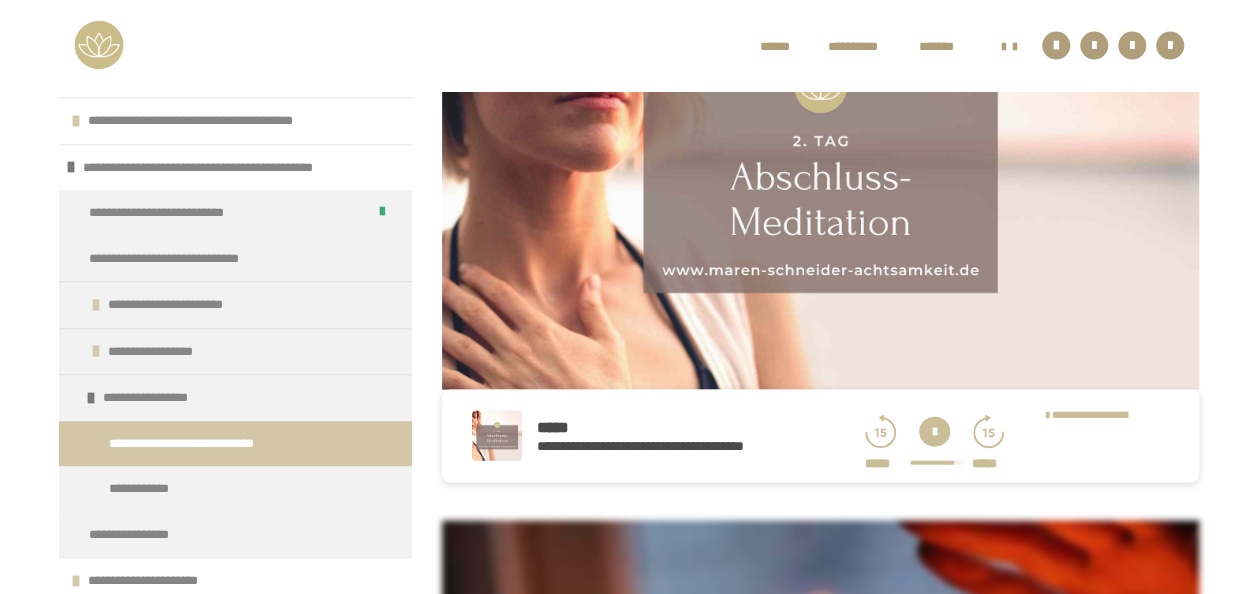 drag, startPoint x: 950, startPoint y: 490, endPoint x: 967, endPoint y: 490, distance: 17 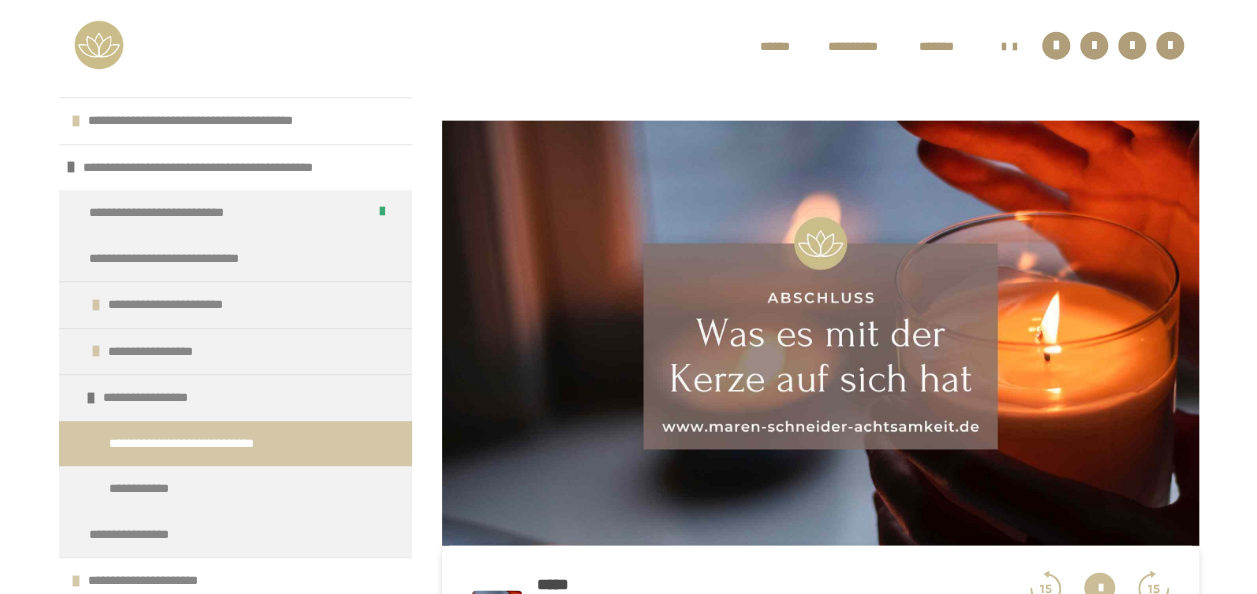 scroll, scrollTop: 2461, scrollLeft: 0, axis: vertical 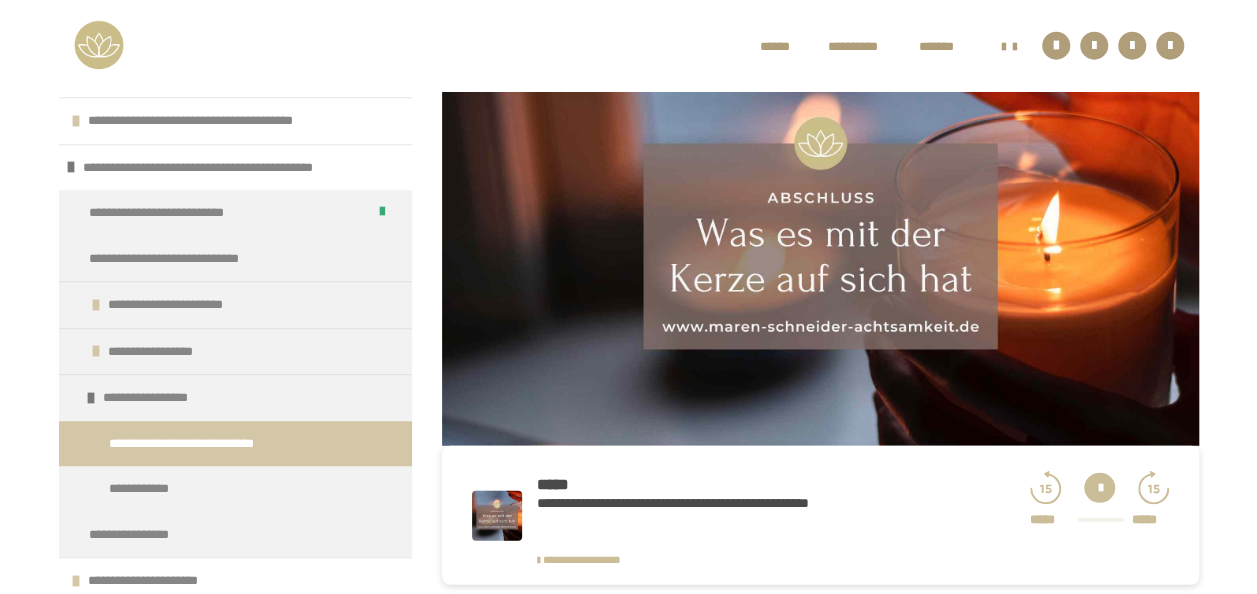 click at bounding box center [1099, 488] 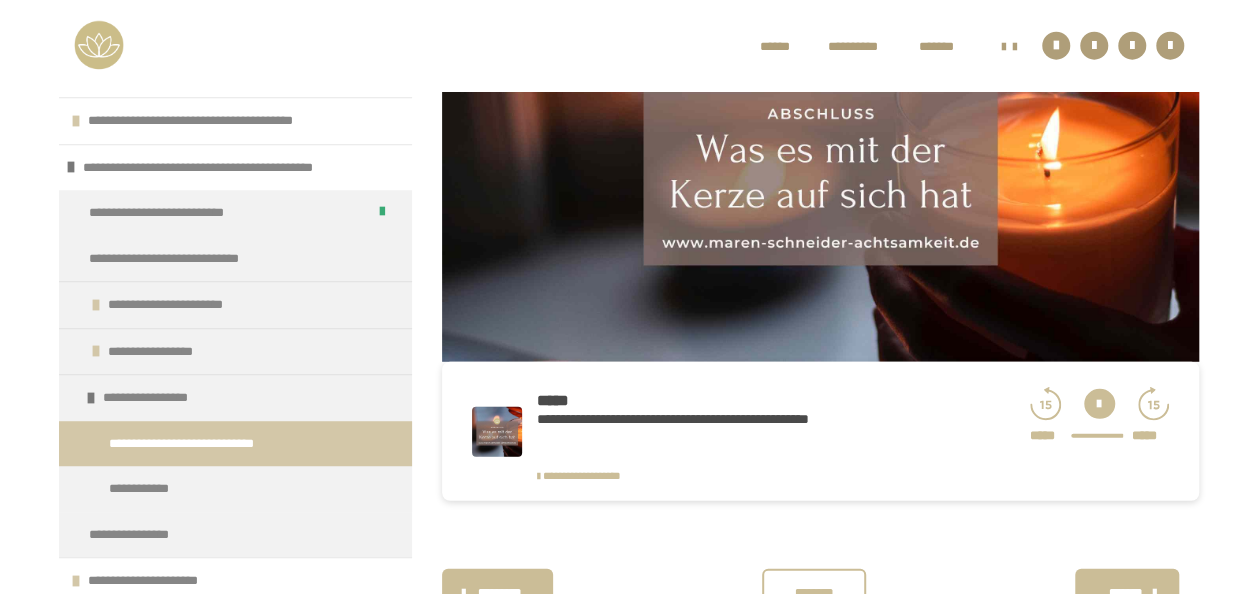 scroll, scrollTop: 2653, scrollLeft: 0, axis: vertical 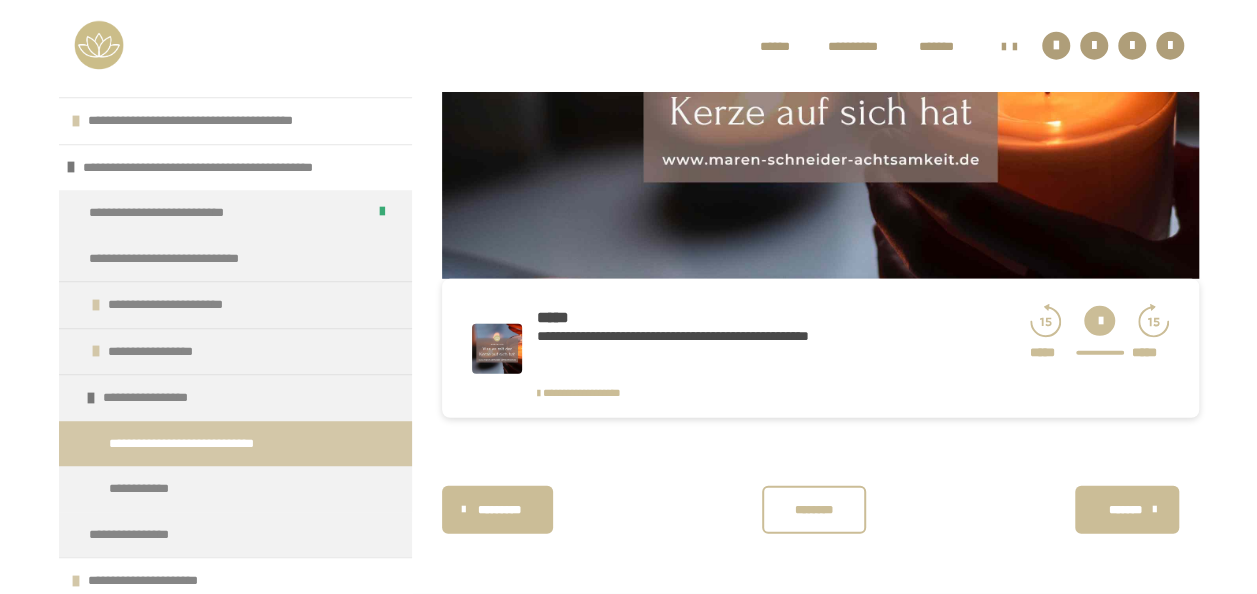 click on "********" at bounding box center (814, 510) 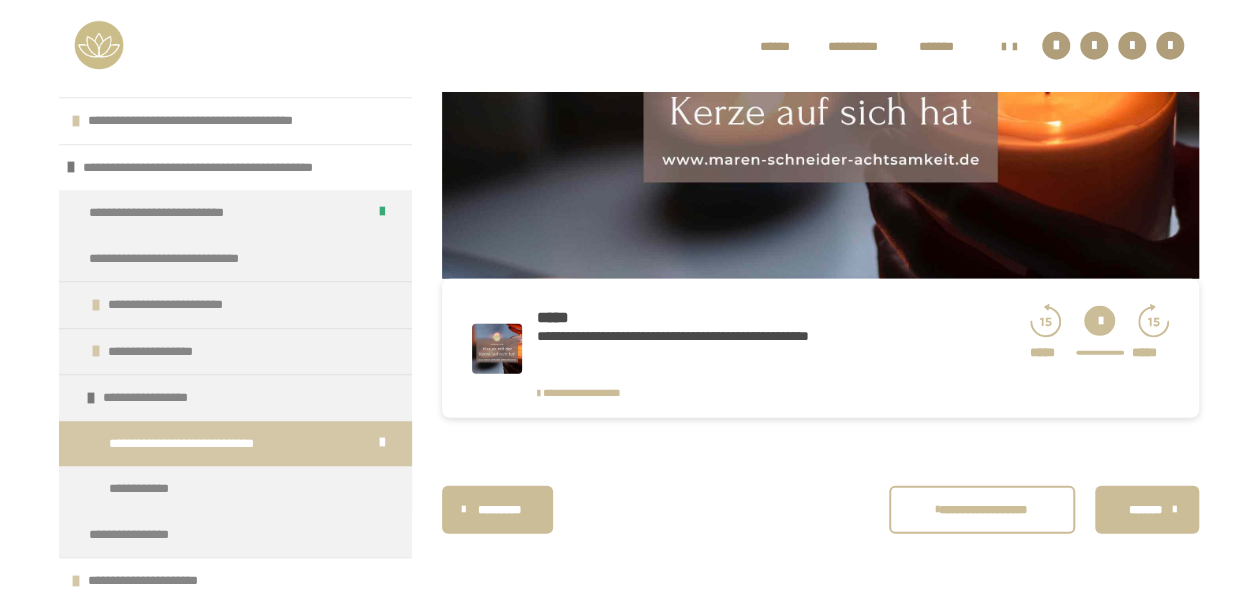 click on "*******" at bounding box center (1145, 510) 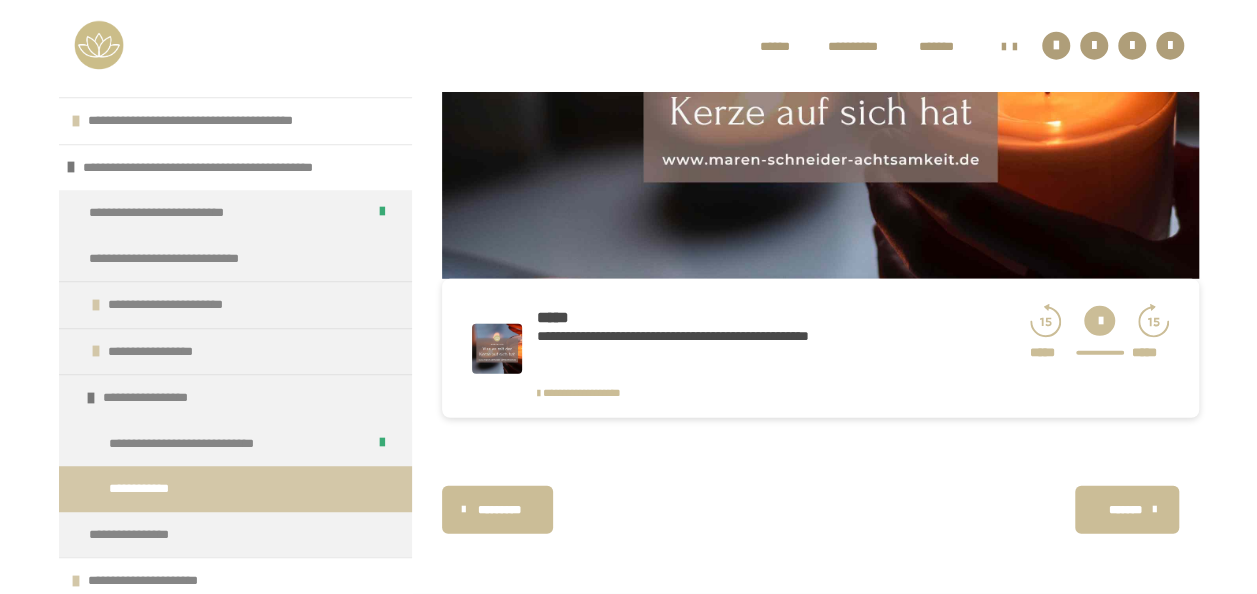 scroll, scrollTop: 431, scrollLeft: 0, axis: vertical 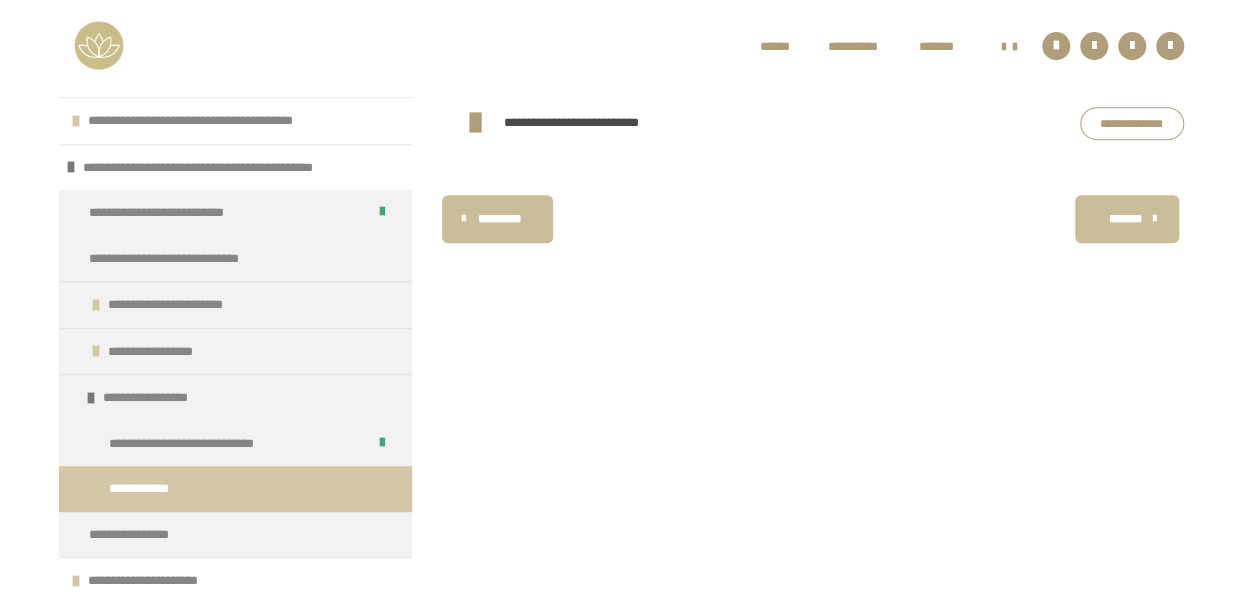 click on "**********" at bounding box center [1132, 123] 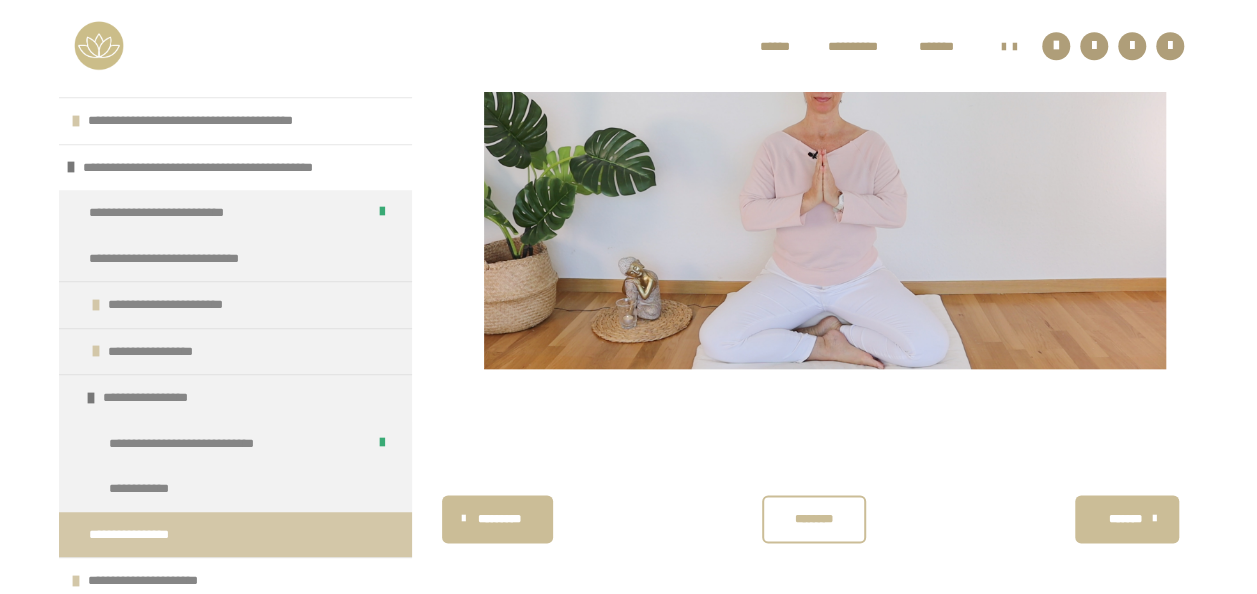 scroll, scrollTop: 975, scrollLeft: 0, axis: vertical 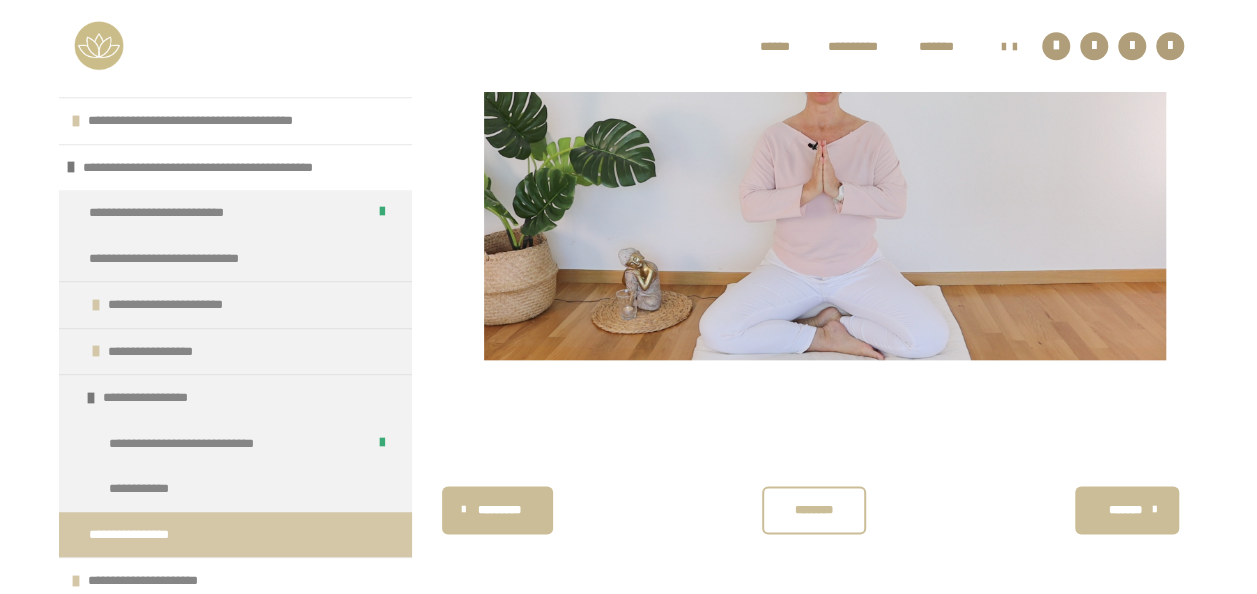 click on "********" at bounding box center (814, 510) 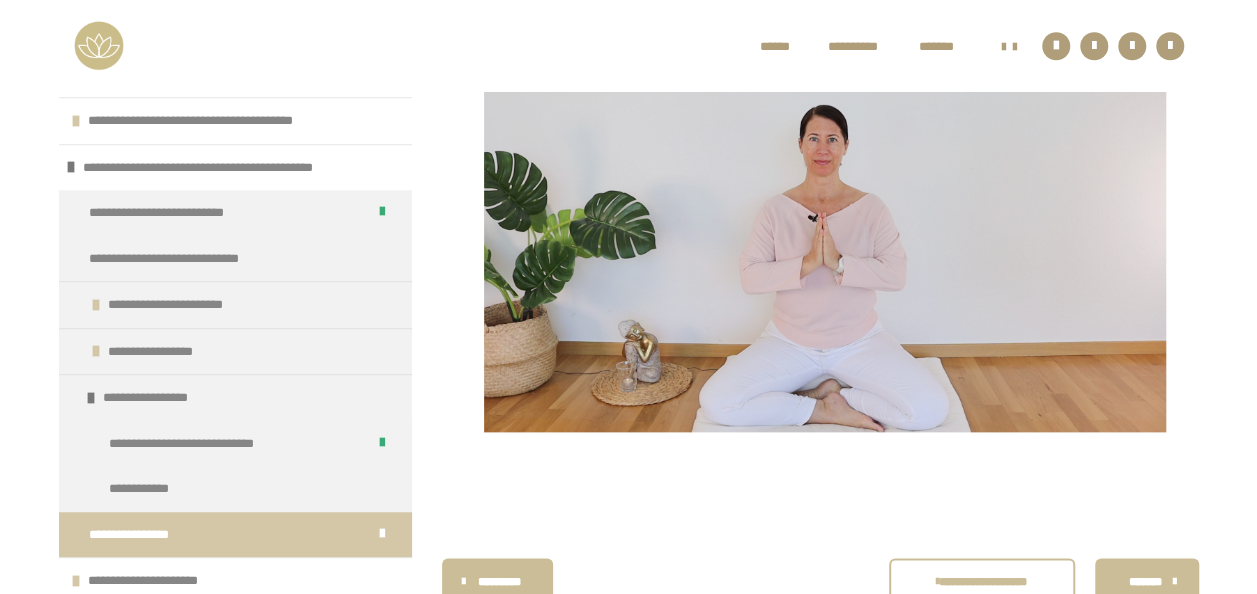 scroll, scrollTop: 1081, scrollLeft: 0, axis: vertical 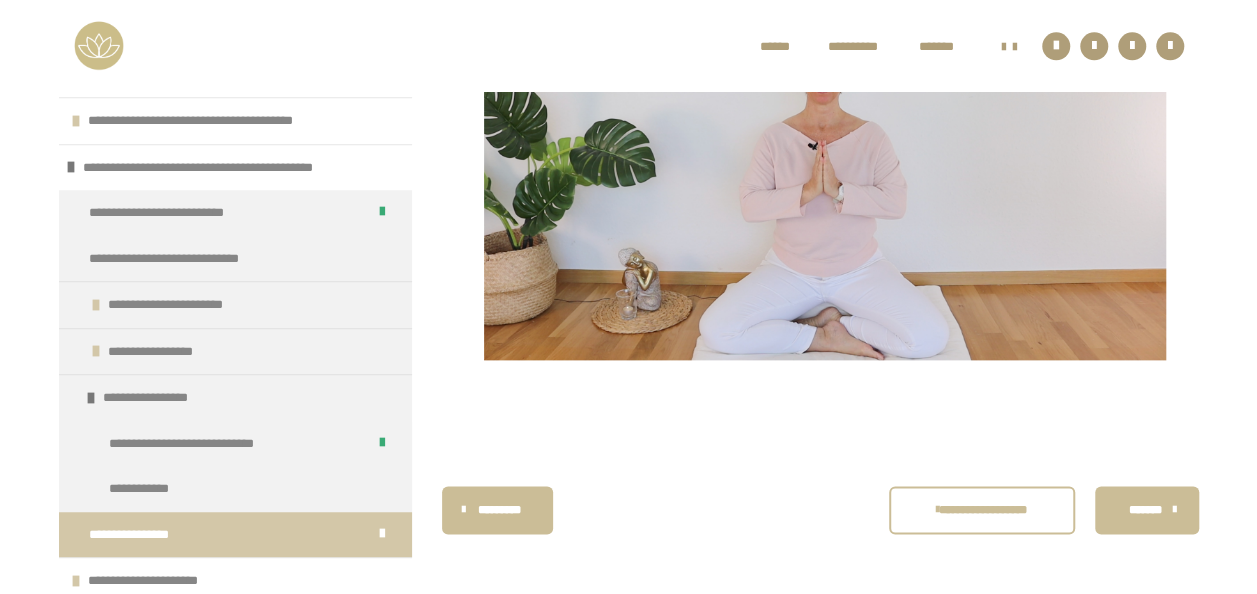 click on "*******" at bounding box center (1145, 510) 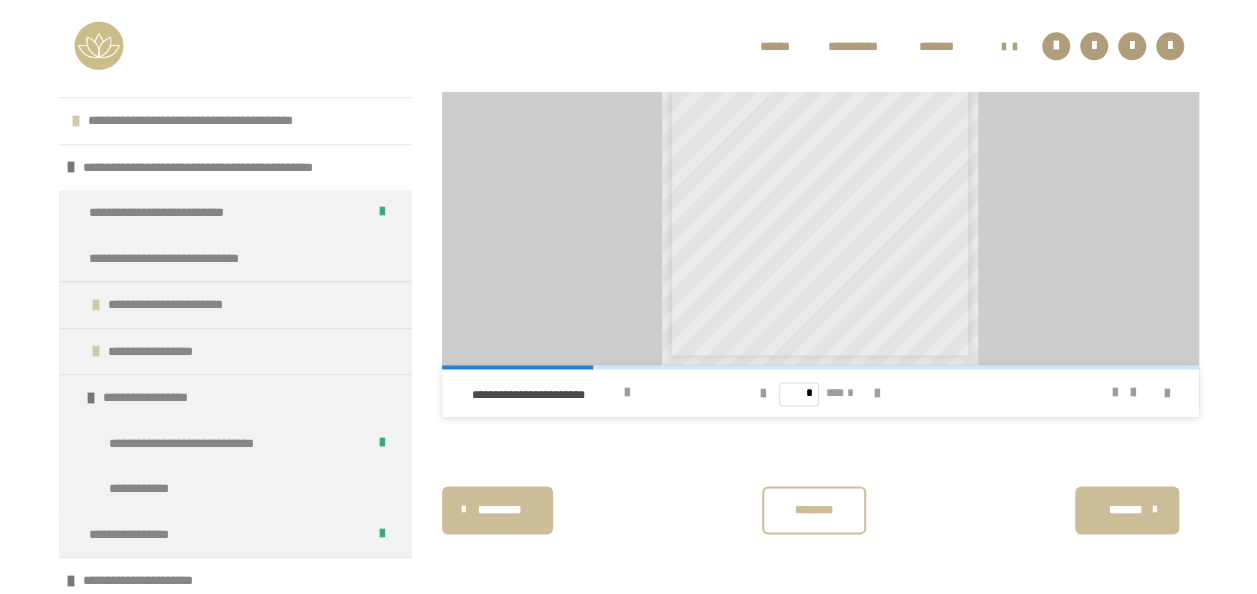 scroll, scrollTop: 1658, scrollLeft: 0, axis: vertical 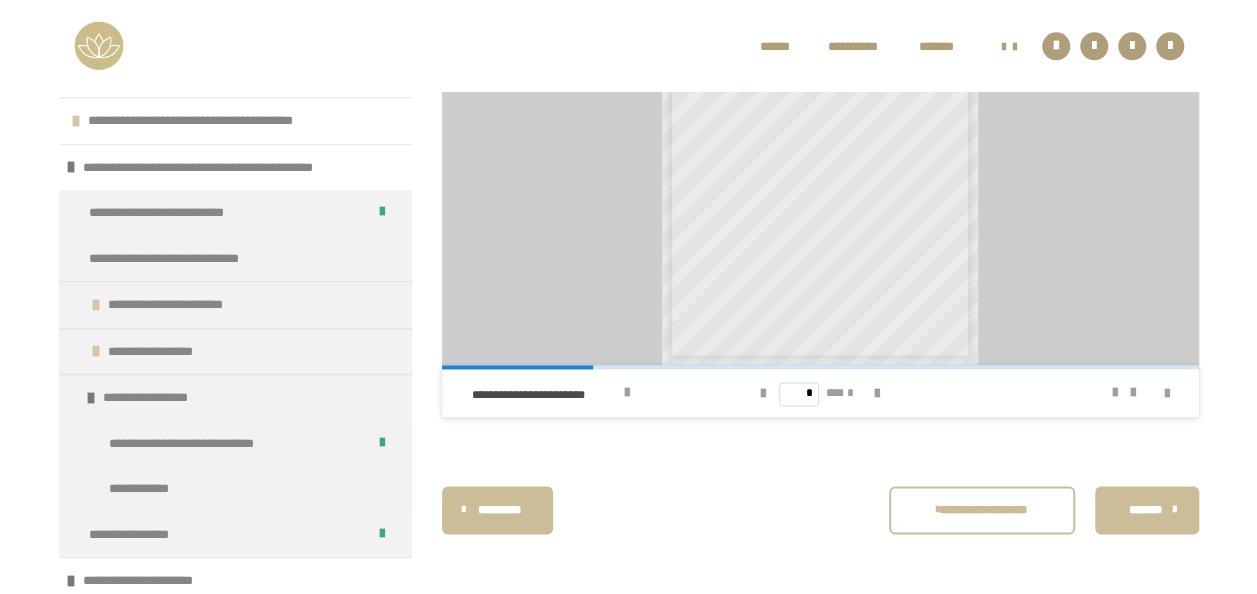 click on "*******" at bounding box center [1145, 510] 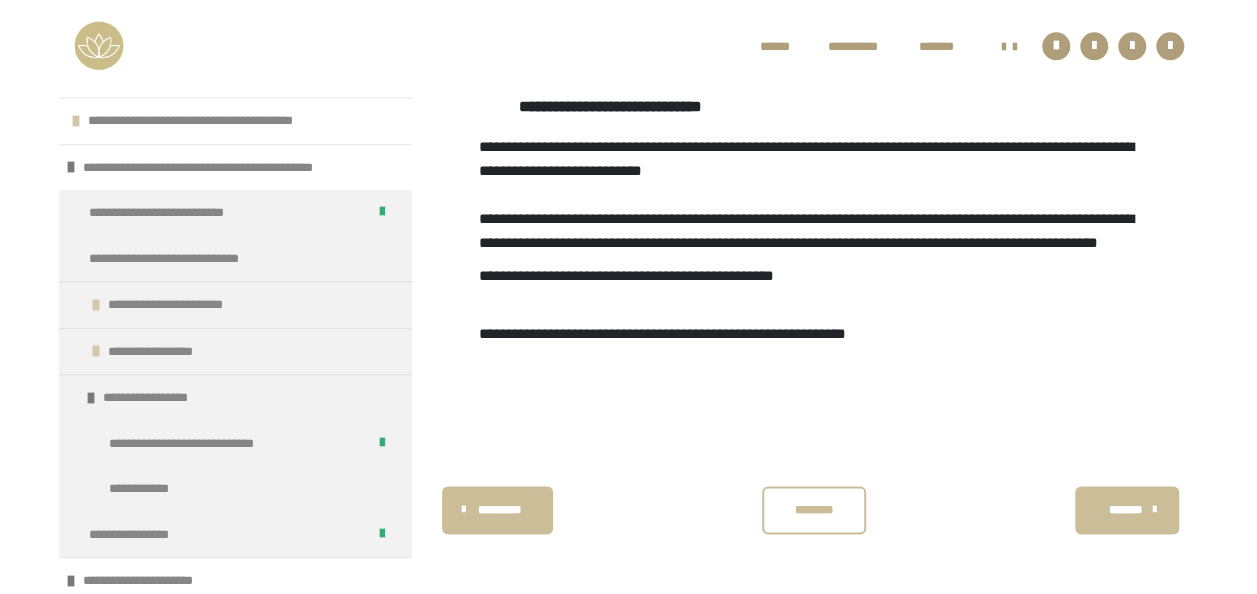 scroll, scrollTop: 1337, scrollLeft: 0, axis: vertical 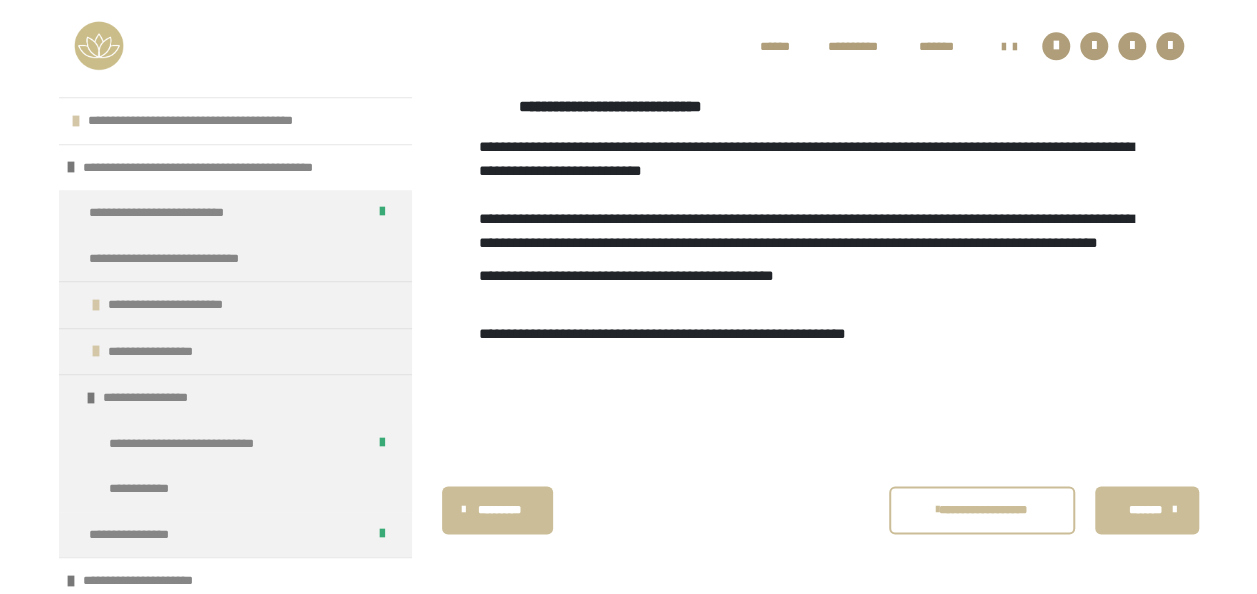 click on "*******" at bounding box center (1145, 510) 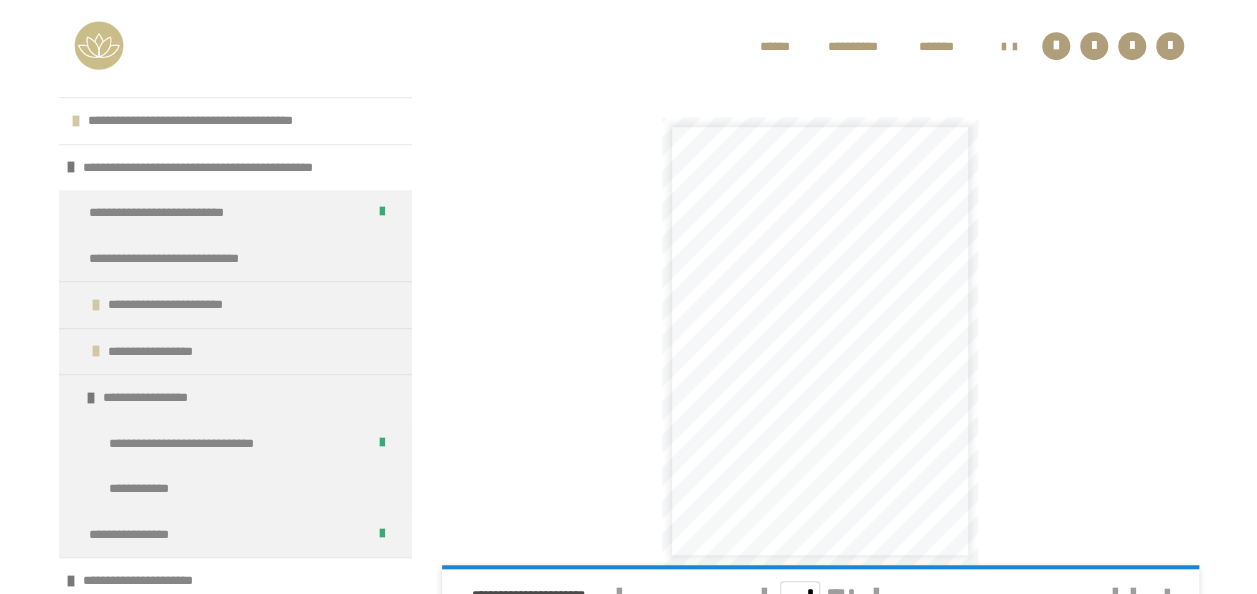 scroll, scrollTop: 788, scrollLeft: 0, axis: vertical 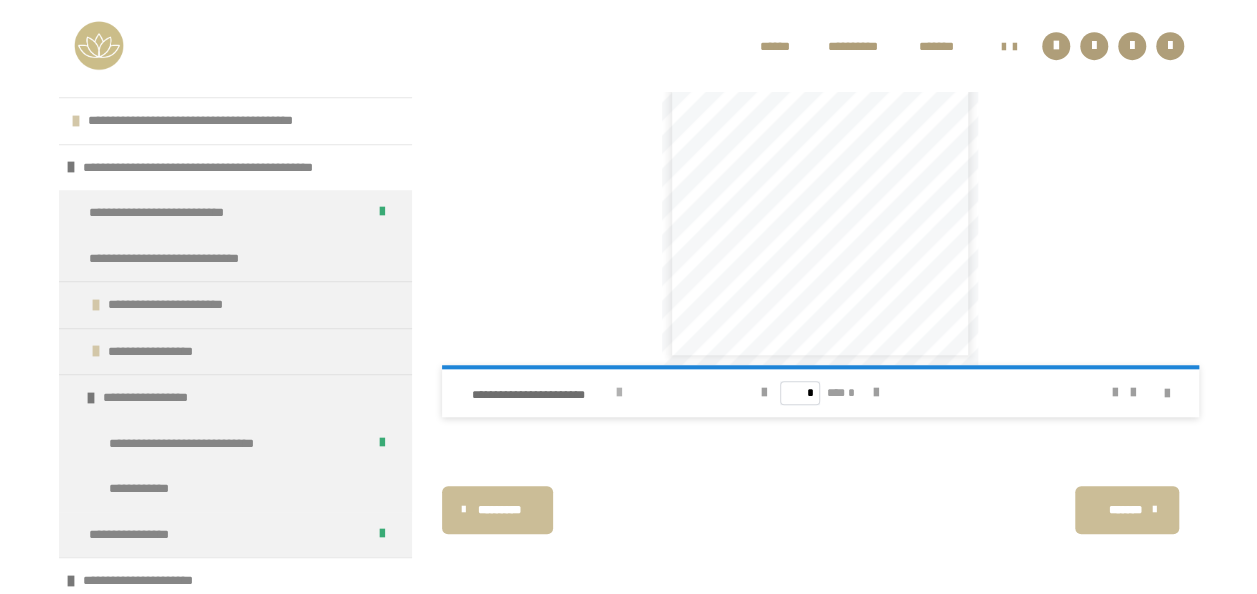 click at bounding box center (619, 393) 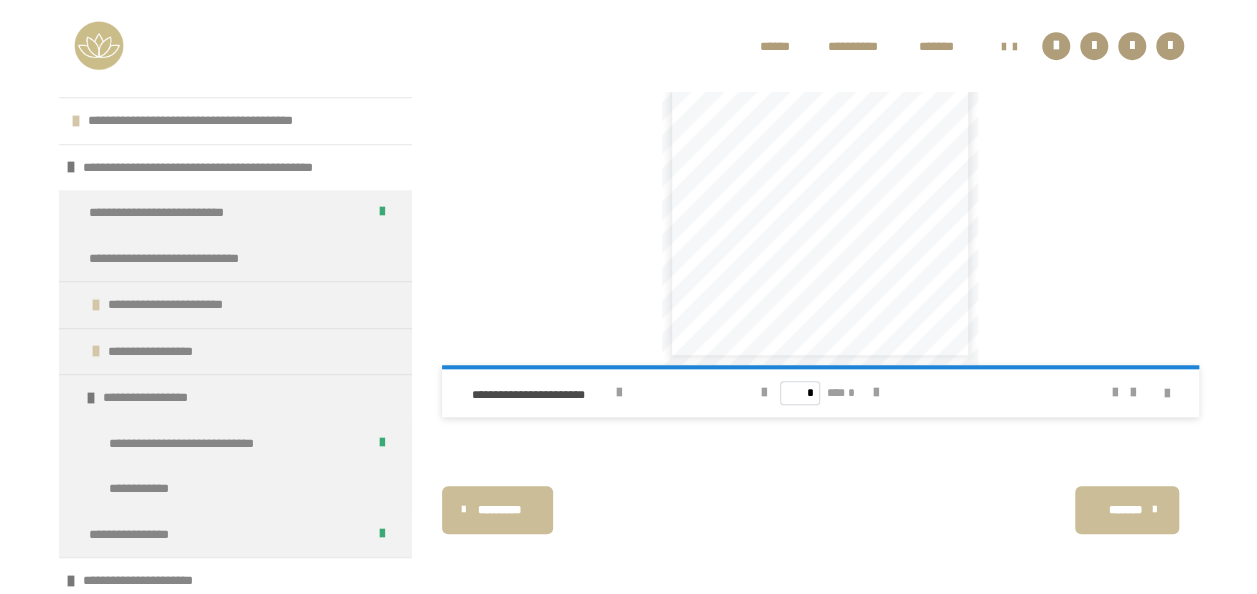 click on "*******" at bounding box center (1125, 510) 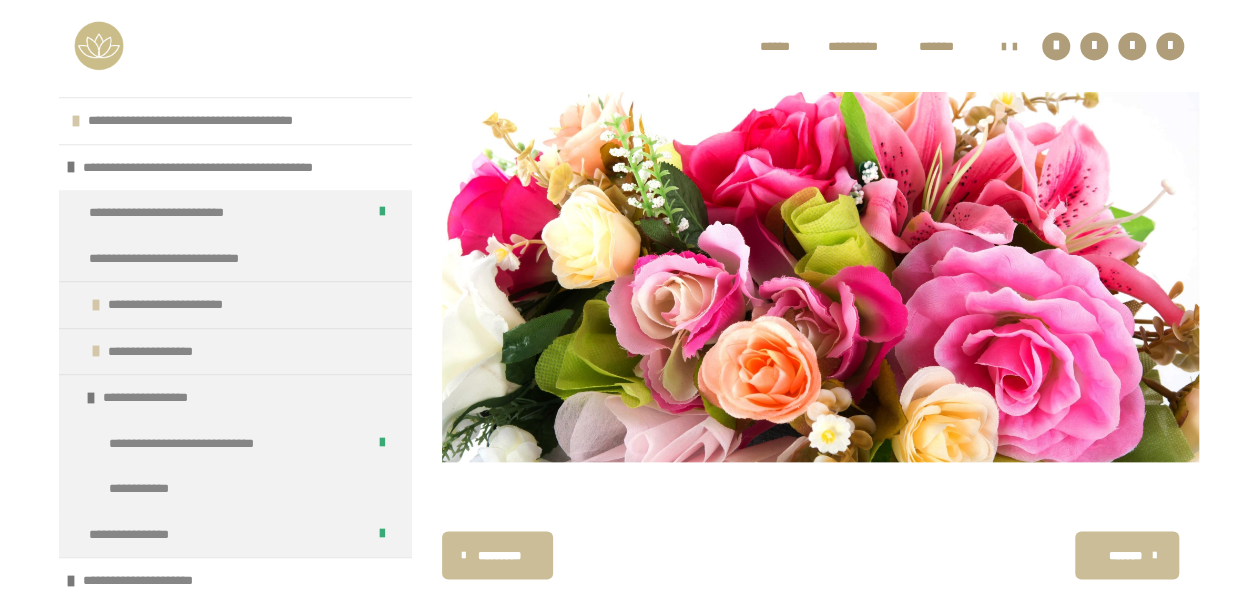 scroll, scrollTop: 1486, scrollLeft: 0, axis: vertical 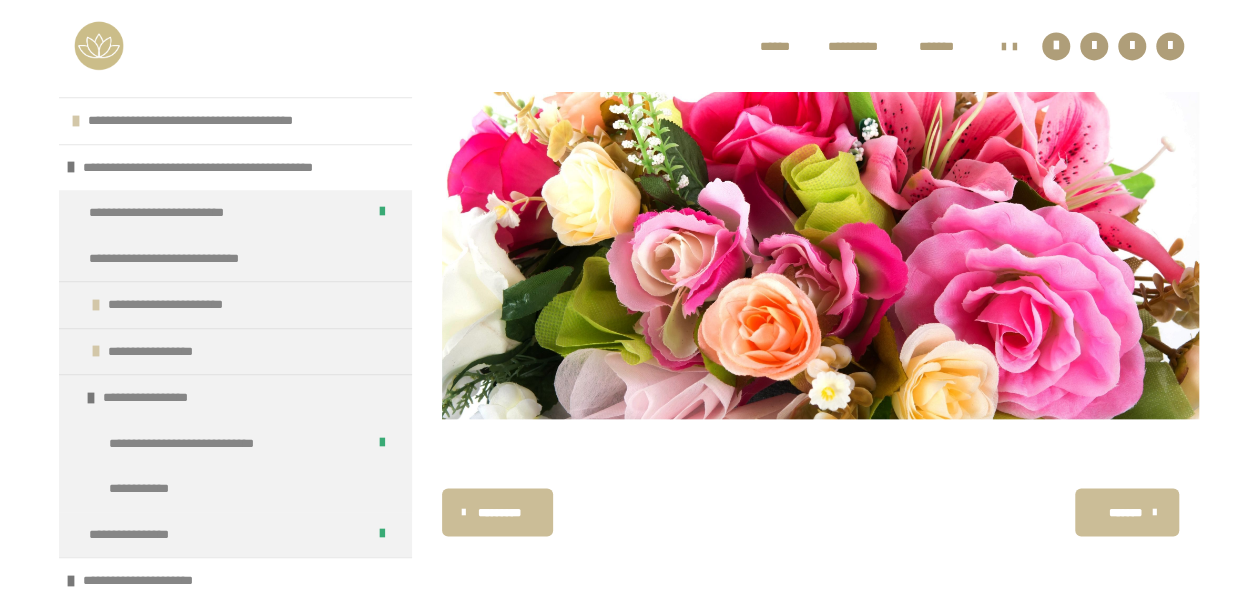 click on "*******" at bounding box center [1127, 512] 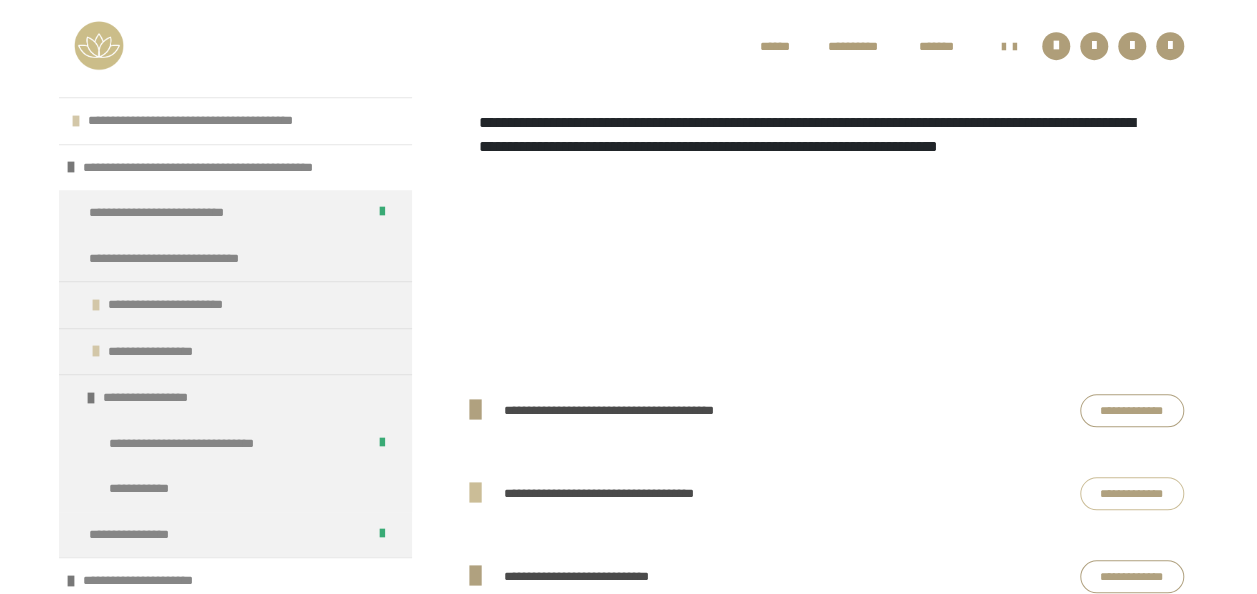 scroll, scrollTop: 916, scrollLeft: 0, axis: vertical 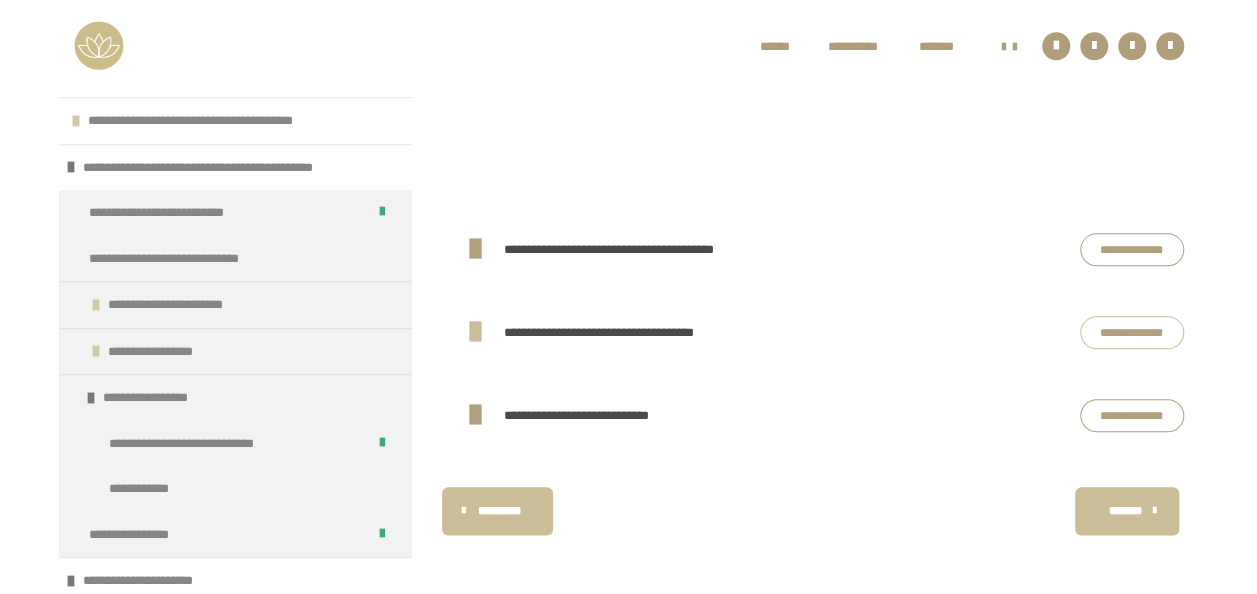 click on "**********" at bounding box center (1132, 249) 